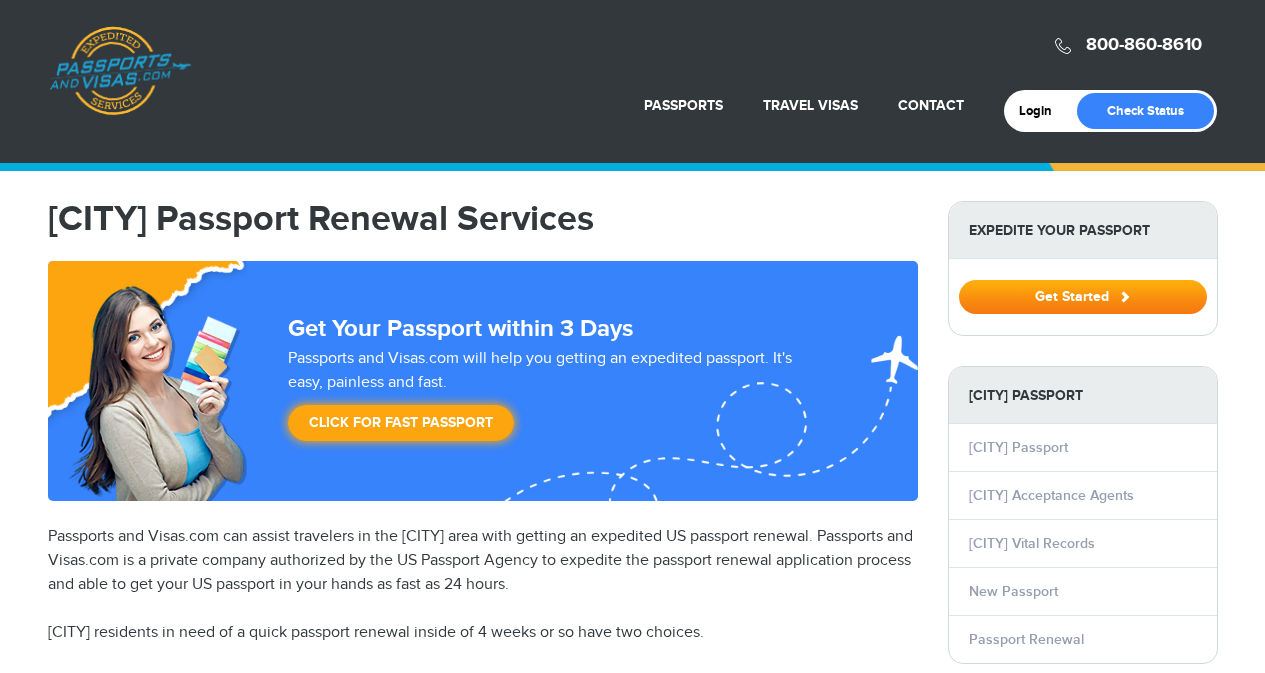 scroll, scrollTop: 0, scrollLeft: 0, axis: both 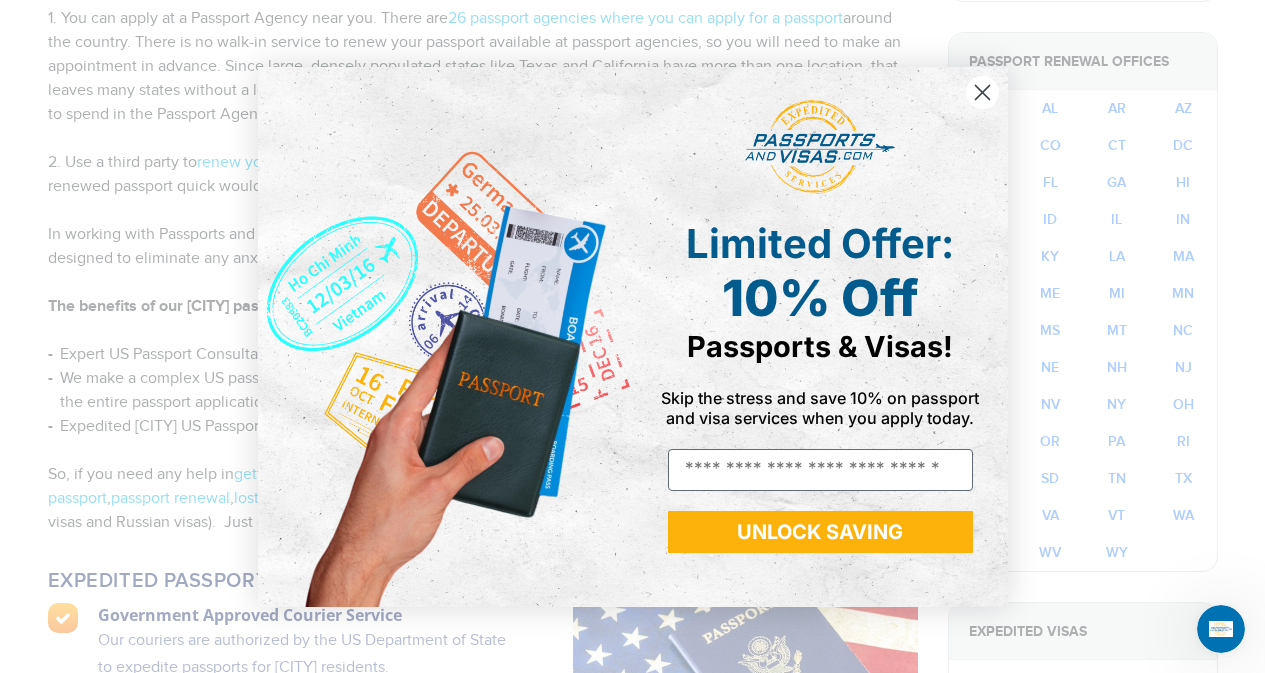 click 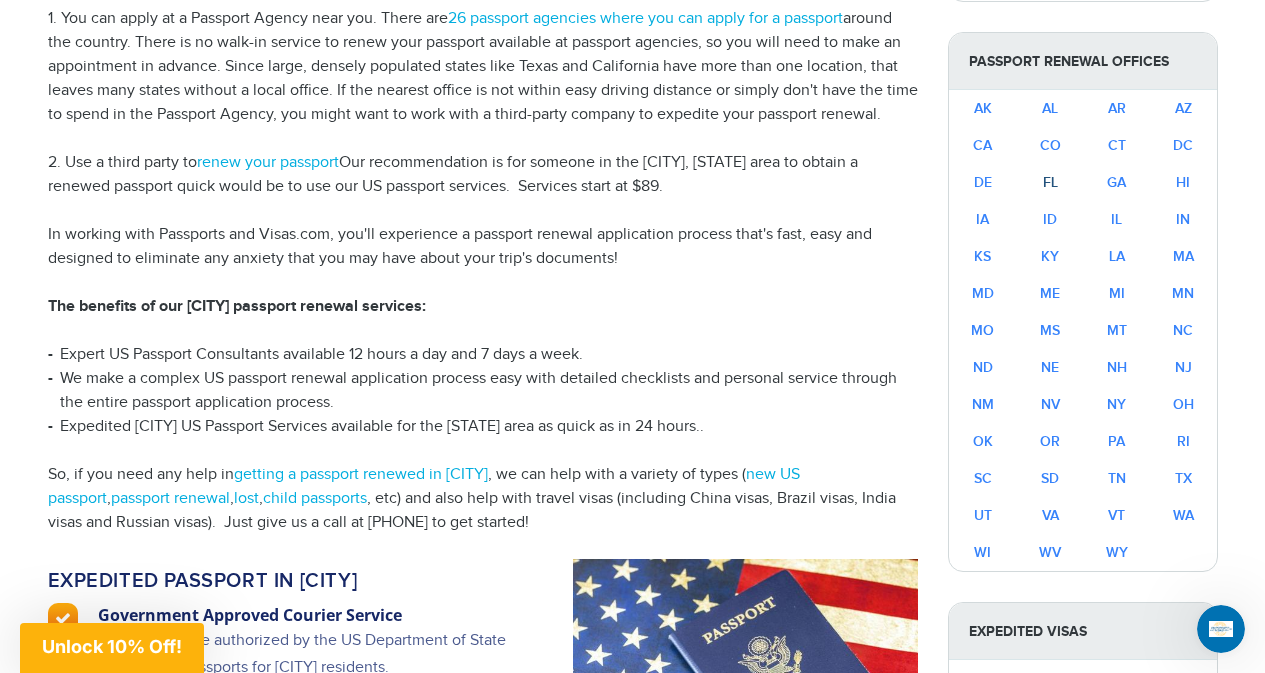 click on "FL" at bounding box center [1050, 182] 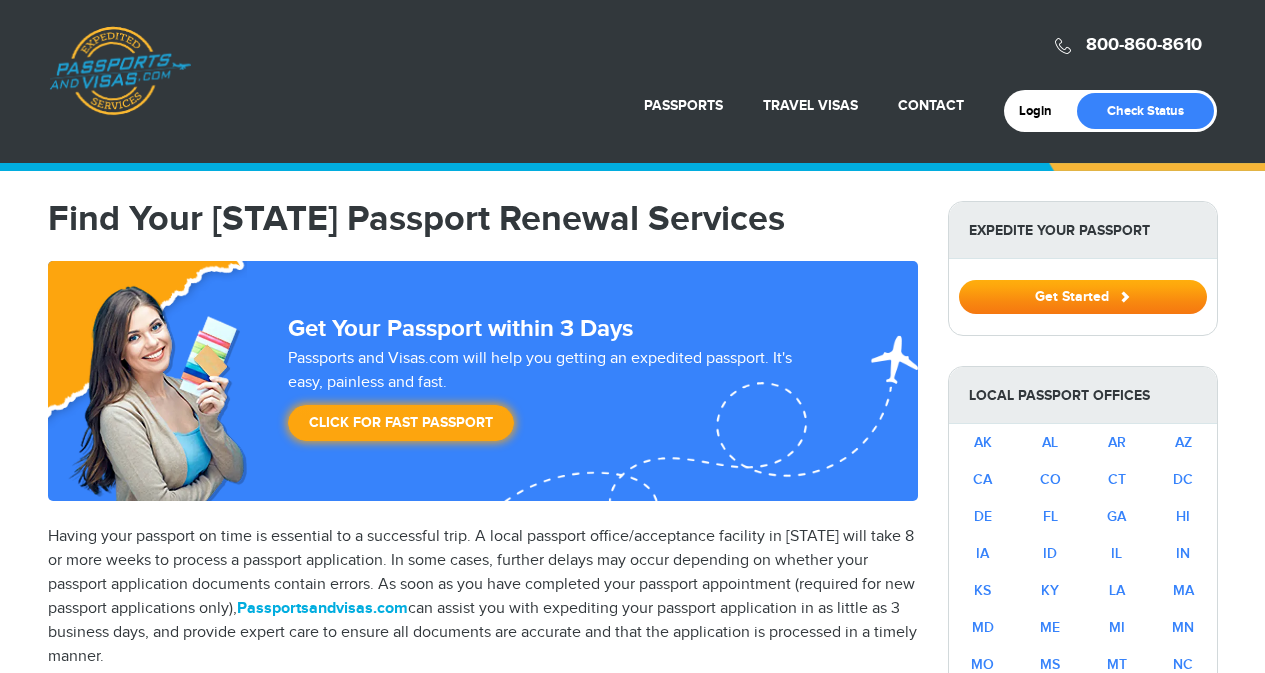 scroll, scrollTop: 0, scrollLeft: 0, axis: both 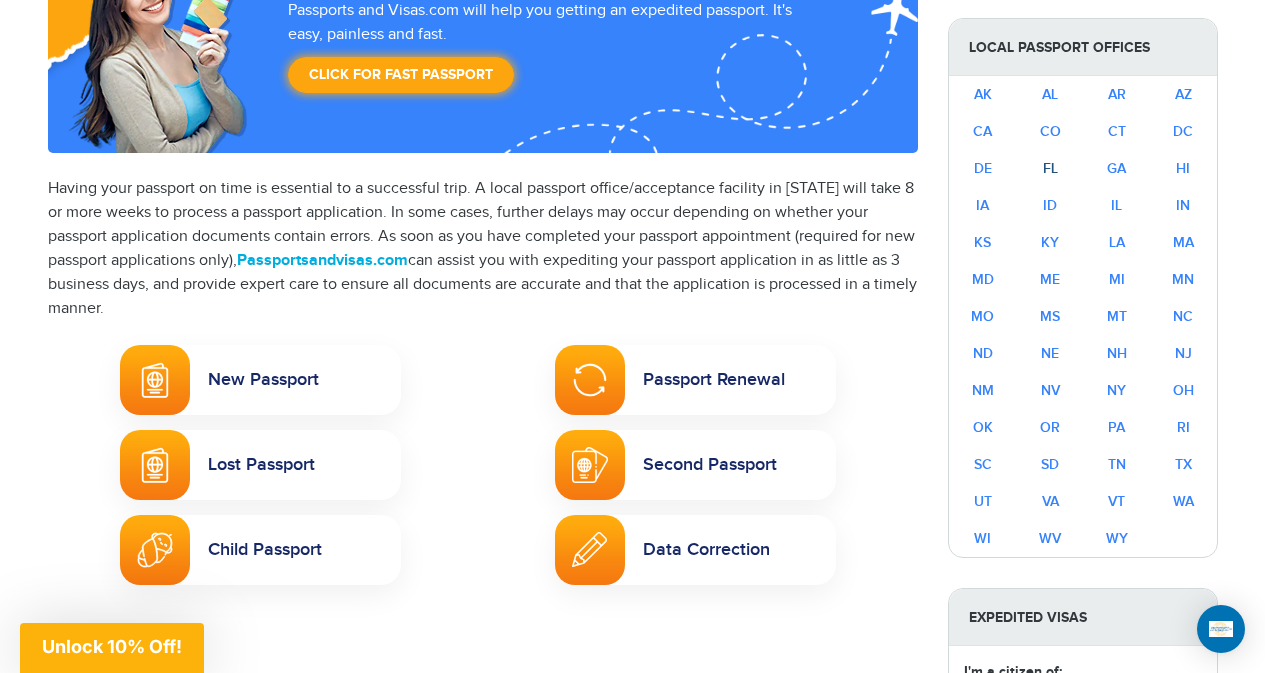click on "FL" at bounding box center [1050, 168] 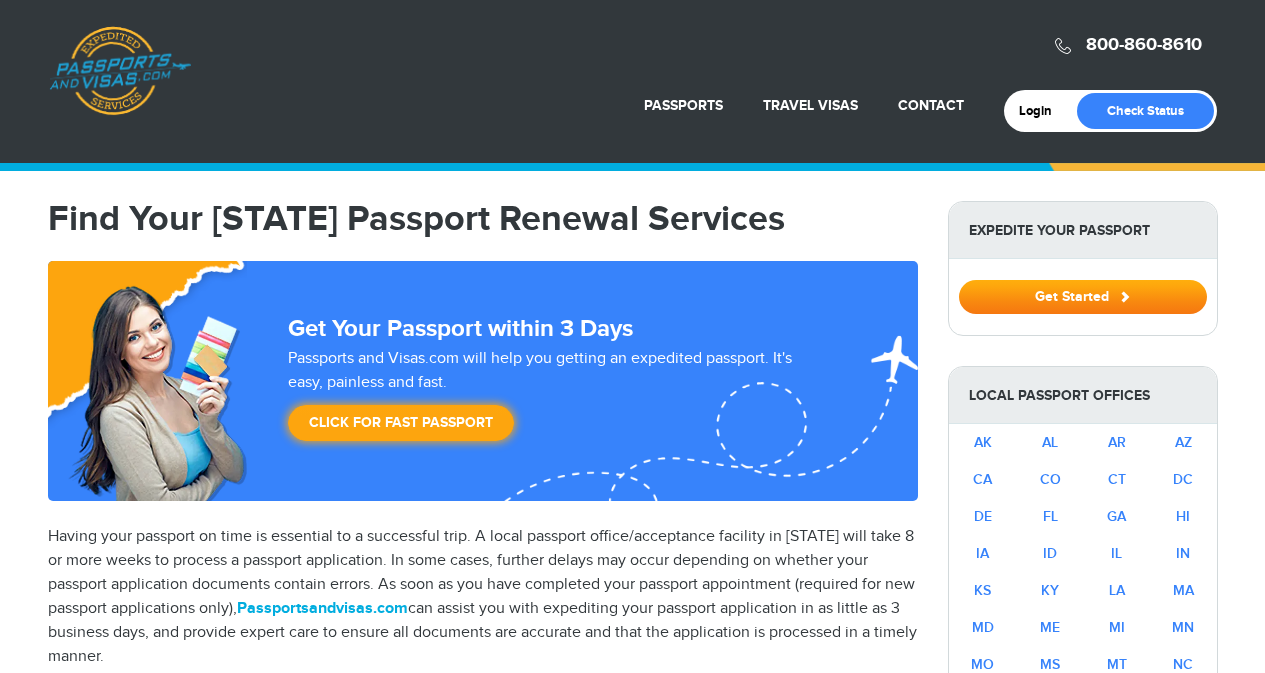 scroll, scrollTop: 0, scrollLeft: 0, axis: both 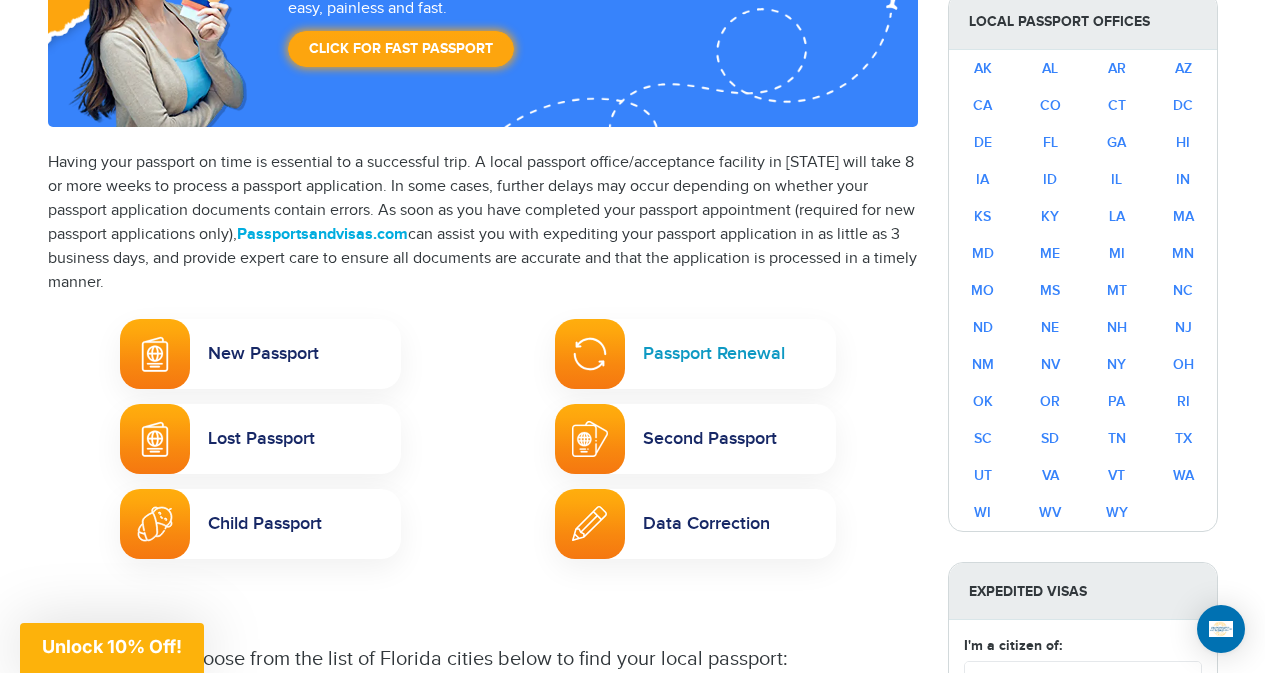 click on "Passport Renewal" at bounding box center [695, 354] 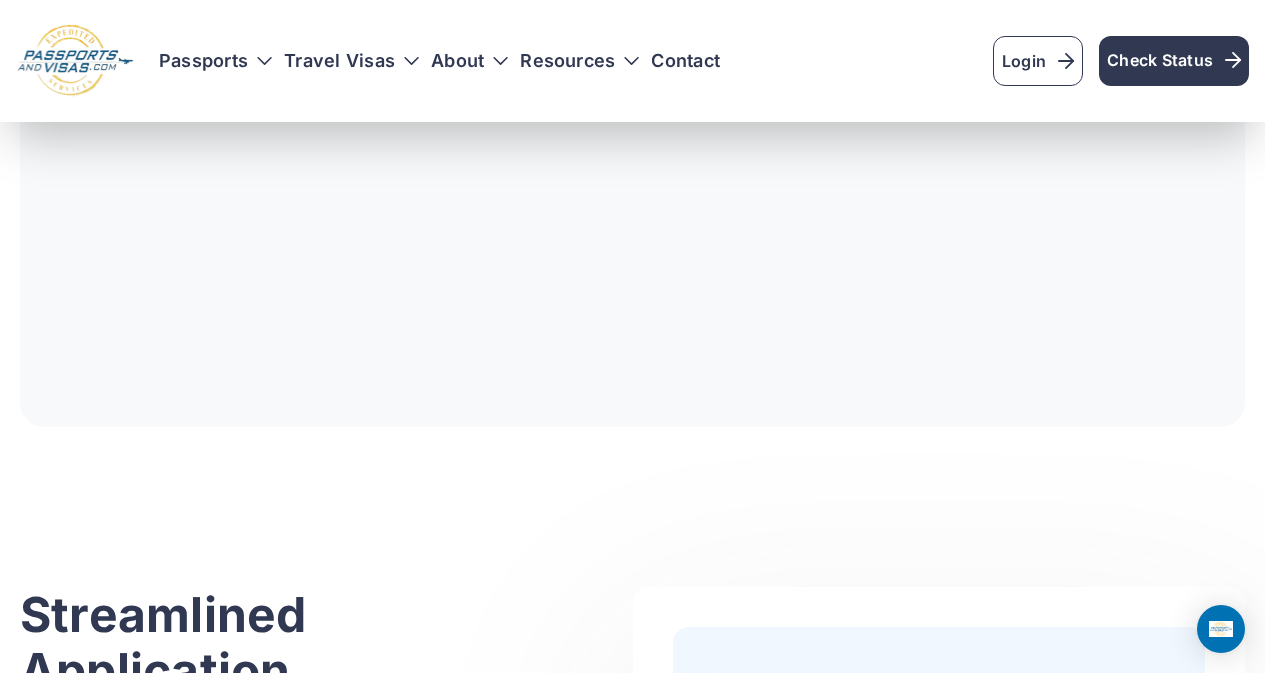 scroll, scrollTop: 2313, scrollLeft: 0, axis: vertical 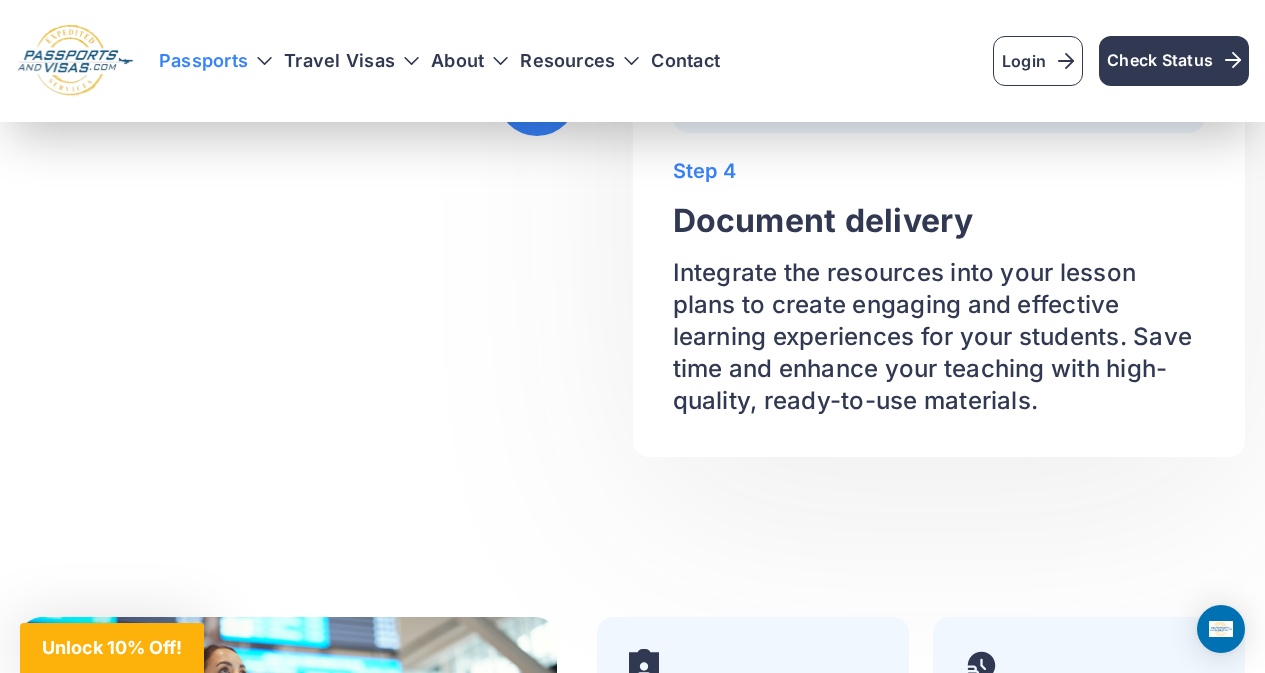 click on "Passports" at bounding box center (215, 61) 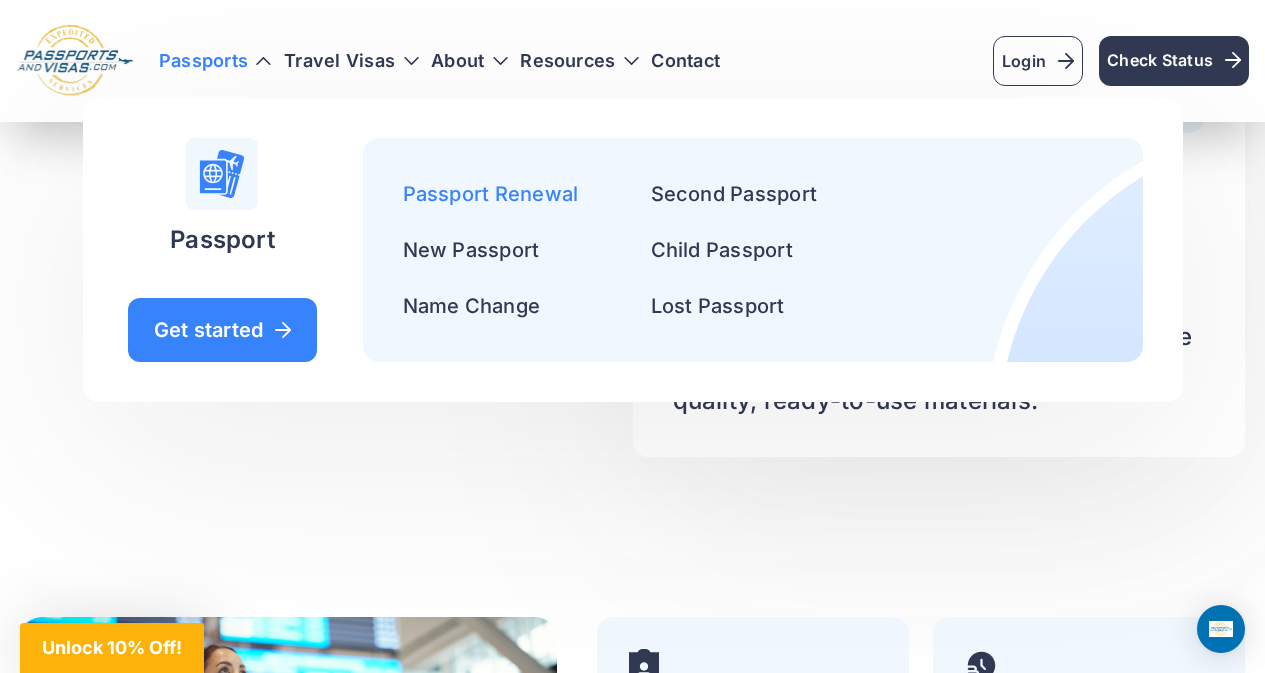 click on "Passport Renewal" at bounding box center [491, 194] 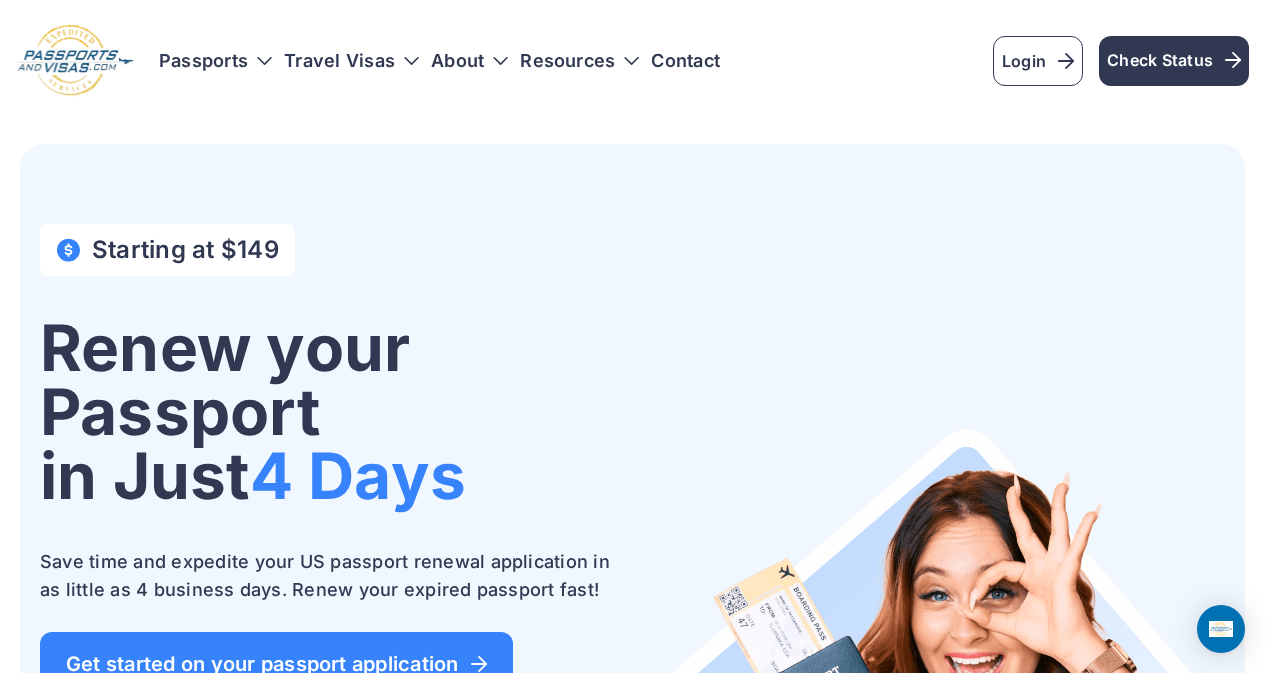 scroll, scrollTop: 0, scrollLeft: 0, axis: both 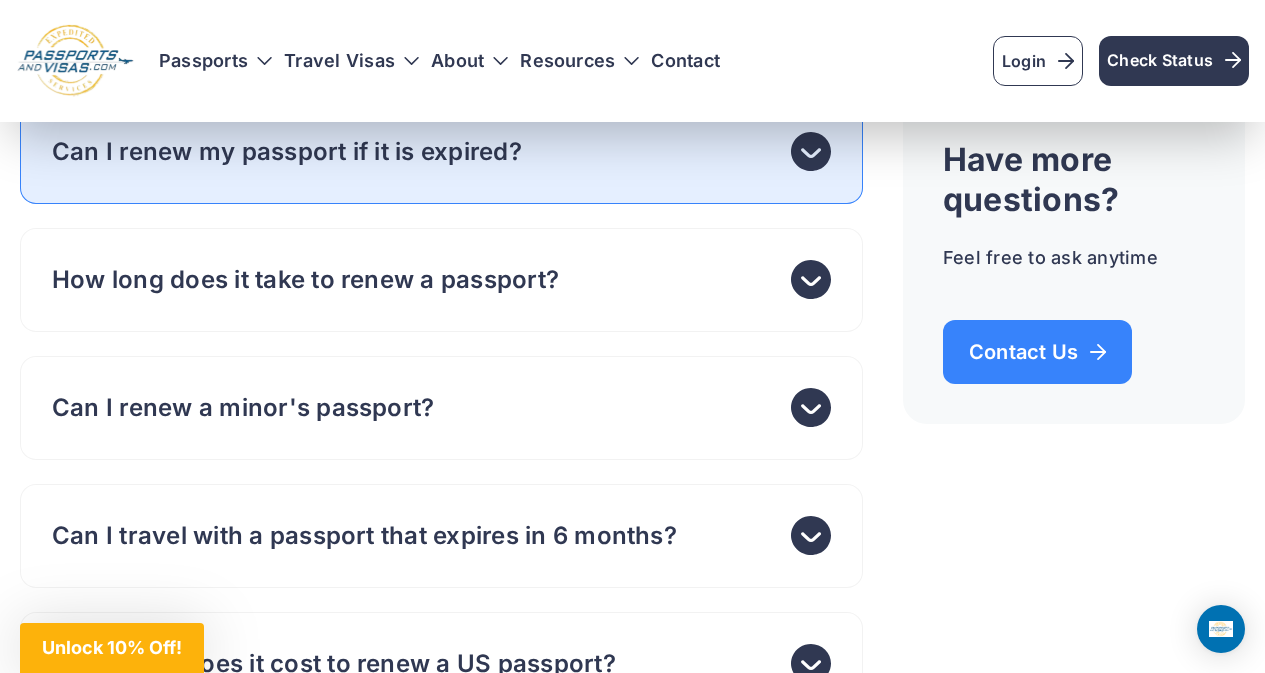 click 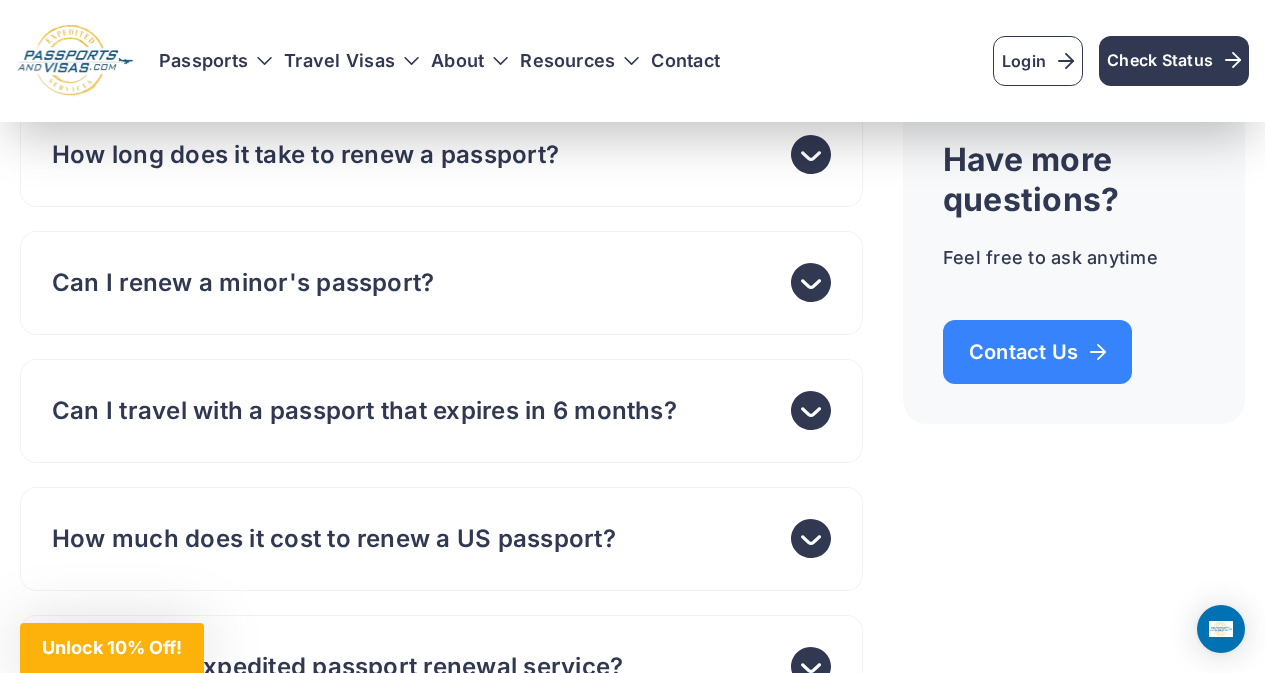 scroll, scrollTop: 7883, scrollLeft: 0, axis: vertical 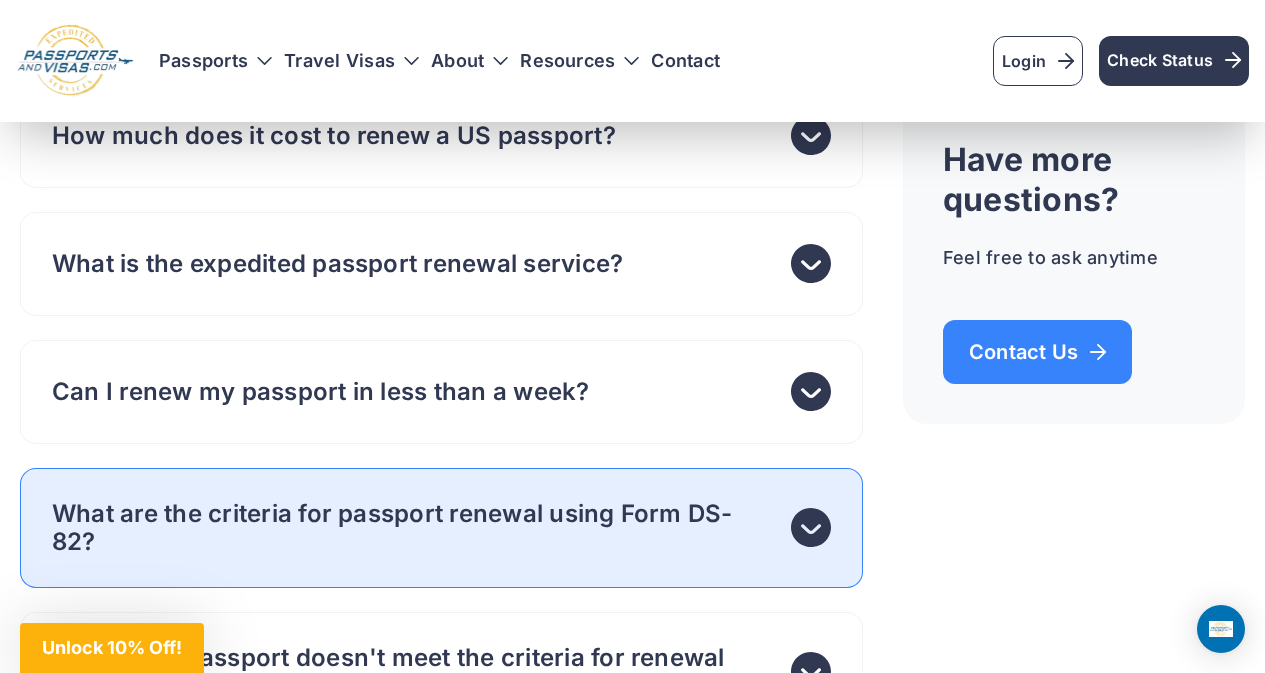click on "What are the criteria for passport renewal using Form DS-82?" at bounding box center (413, 528) 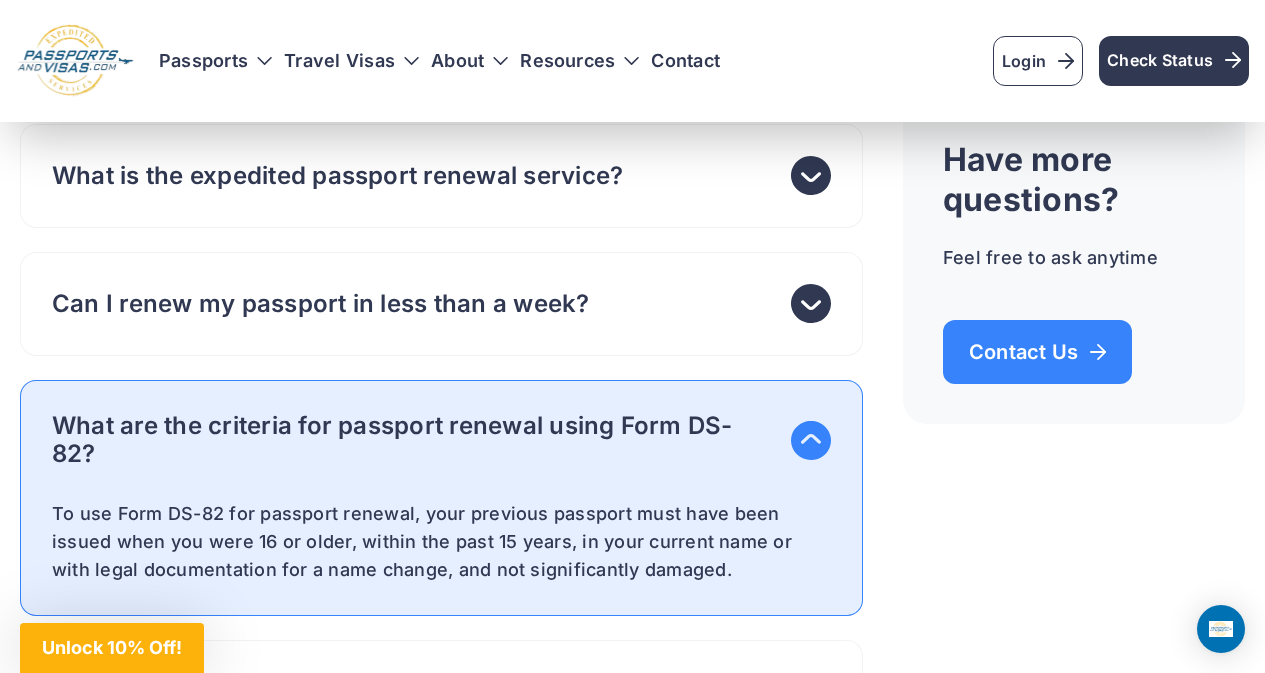 scroll, scrollTop: 8103, scrollLeft: 0, axis: vertical 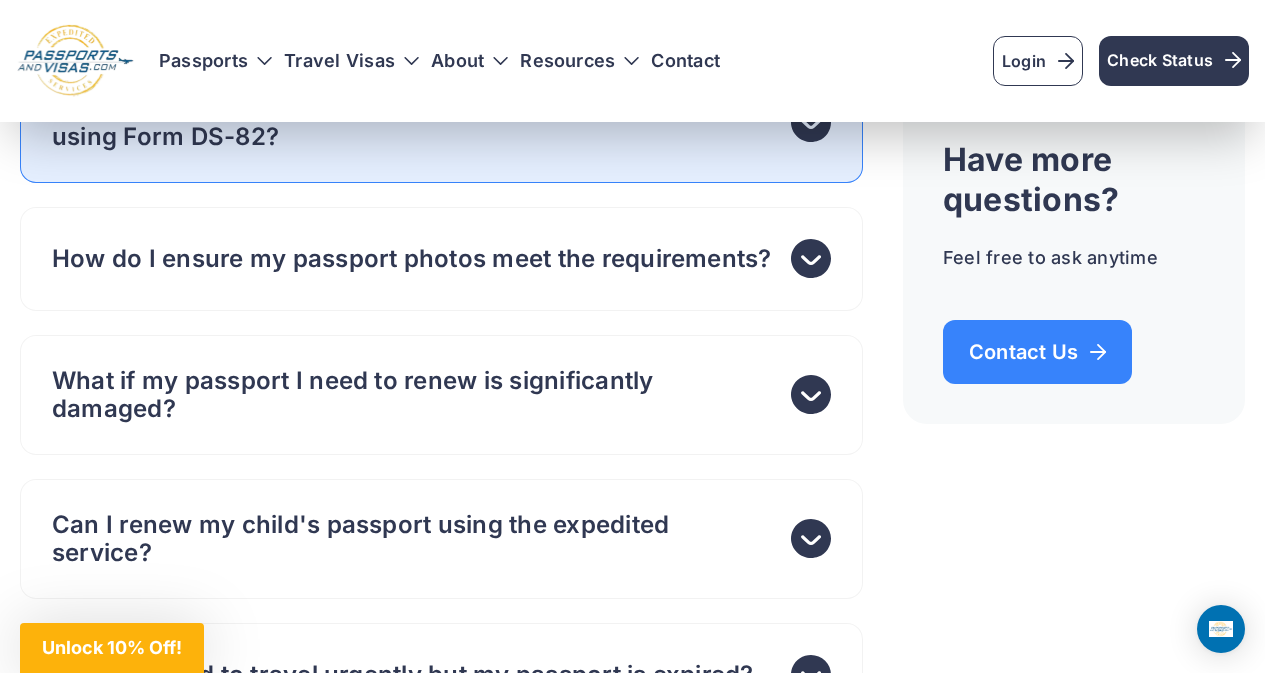 click 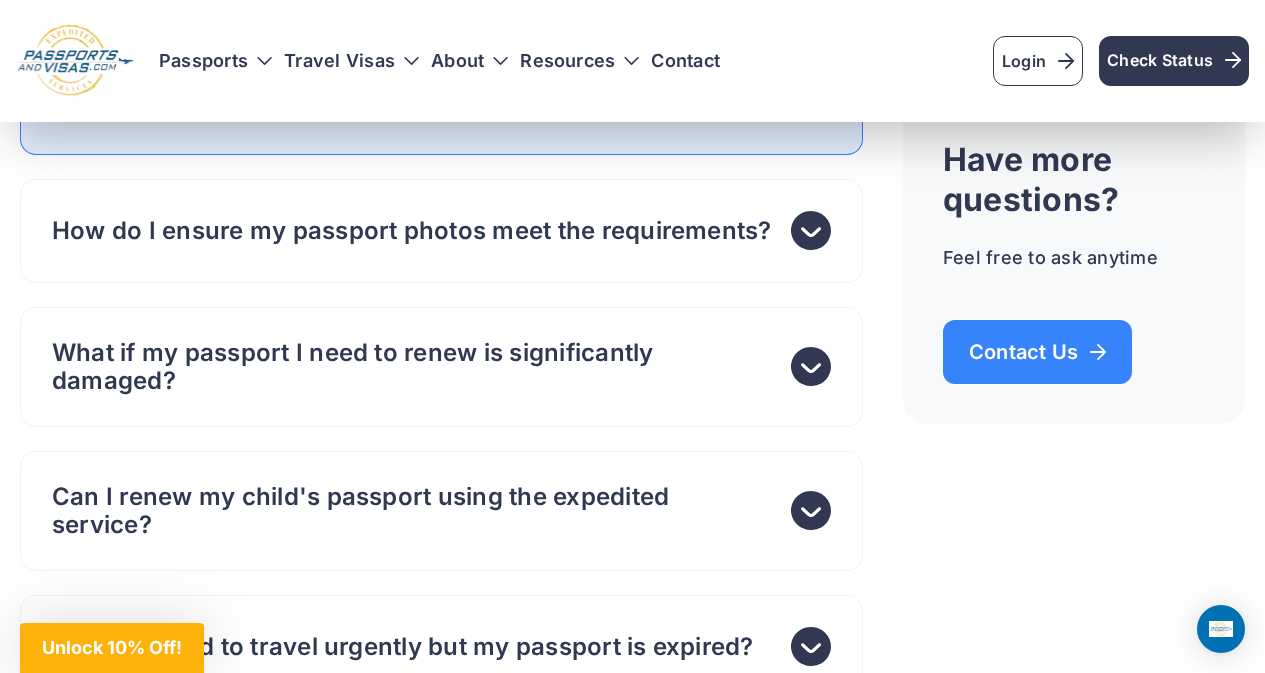 click on "If your passport doesn't meet the criteria, you'll need to  apply for a new U.S. passport  using New passport application Form [FORM]" at bounding box center (441, 95) 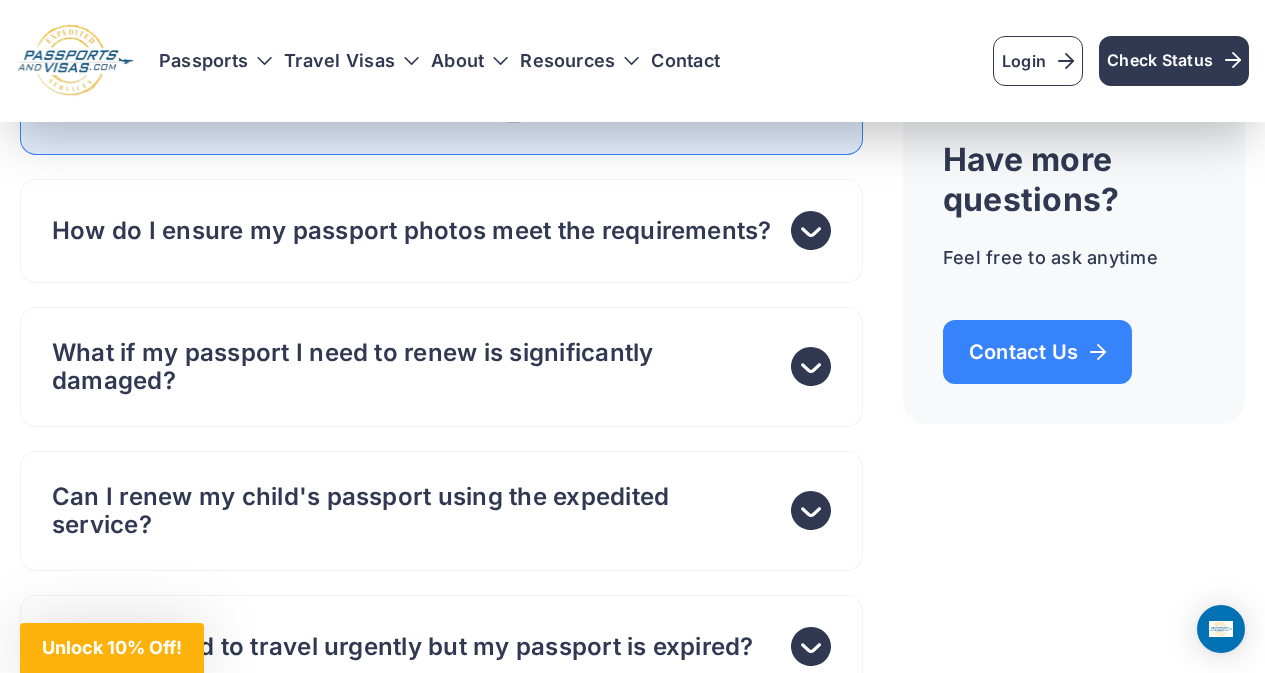 click on "If your passport doesn't meet the criteria, you'll need to  apply for a new U.S. passport  using New passport application Form [FORM]" at bounding box center (441, 95) 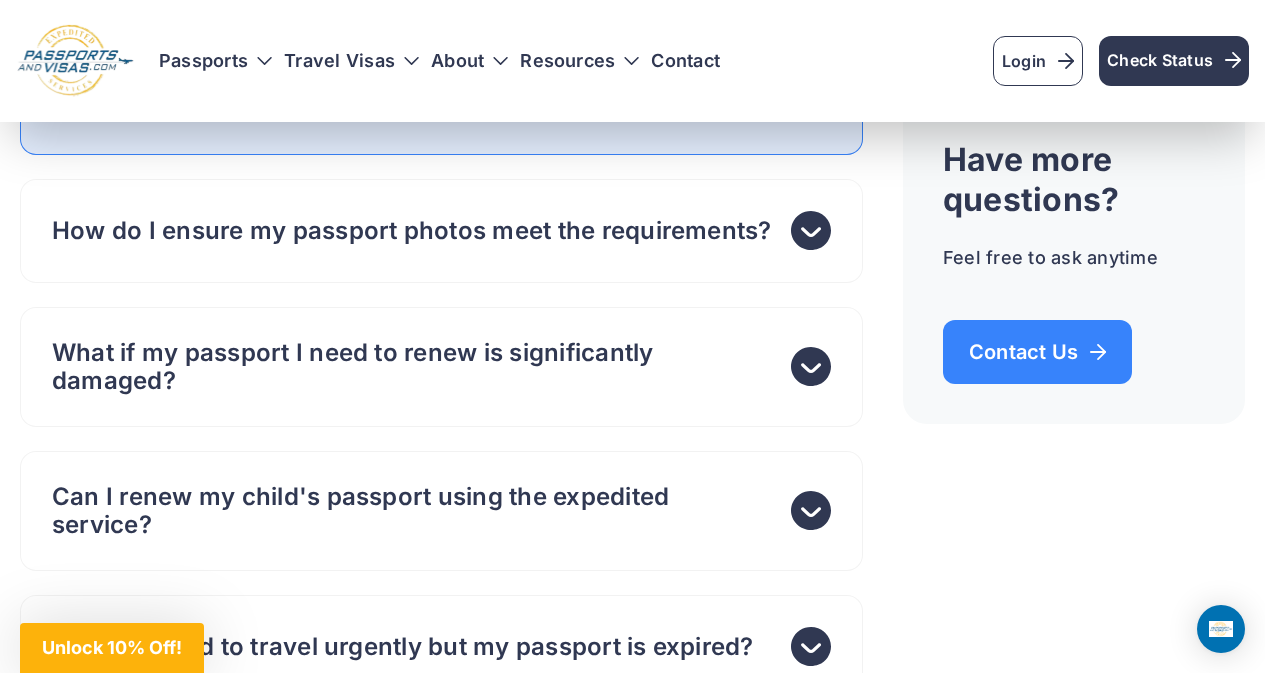 click on "If your passport doesn't meet the criteria, you'll need to  apply for a new U.S. passport  using New passport application Form [FORM]" at bounding box center (441, 111) 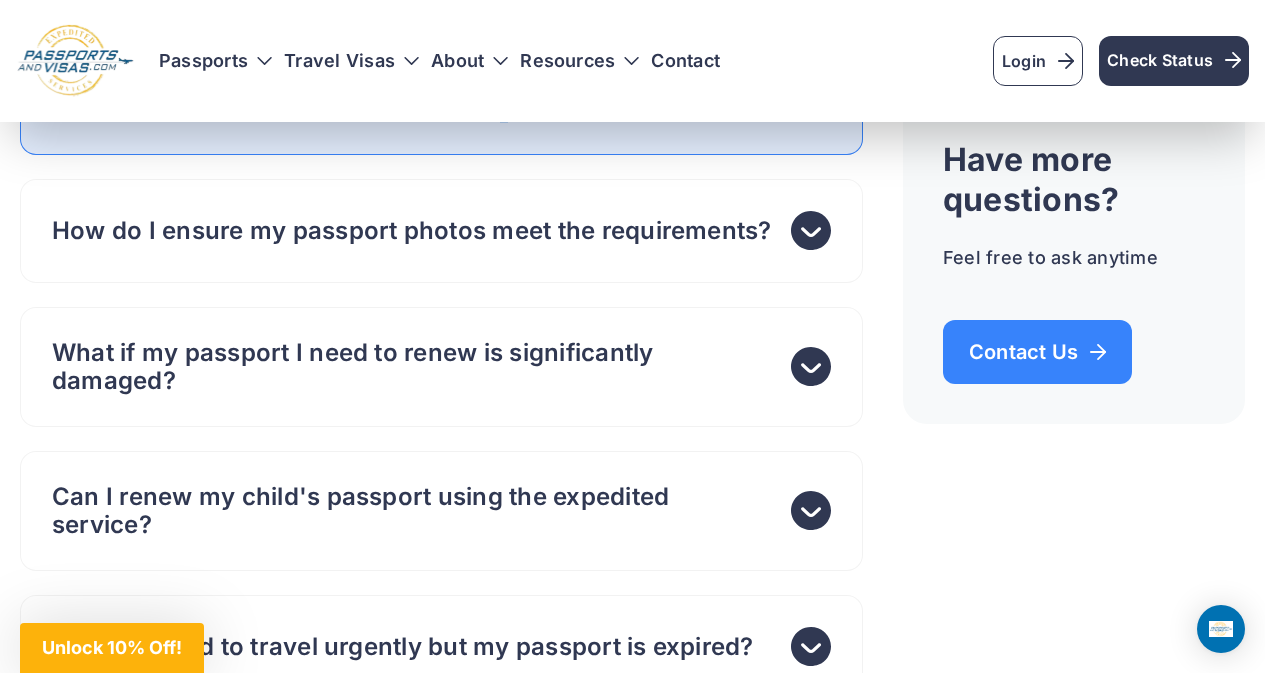 click on "If your passport doesn't meet the criteria, you'll need to  apply for a new U.S. passport  using New passport application Form [FORM]" at bounding box center (441, 111) 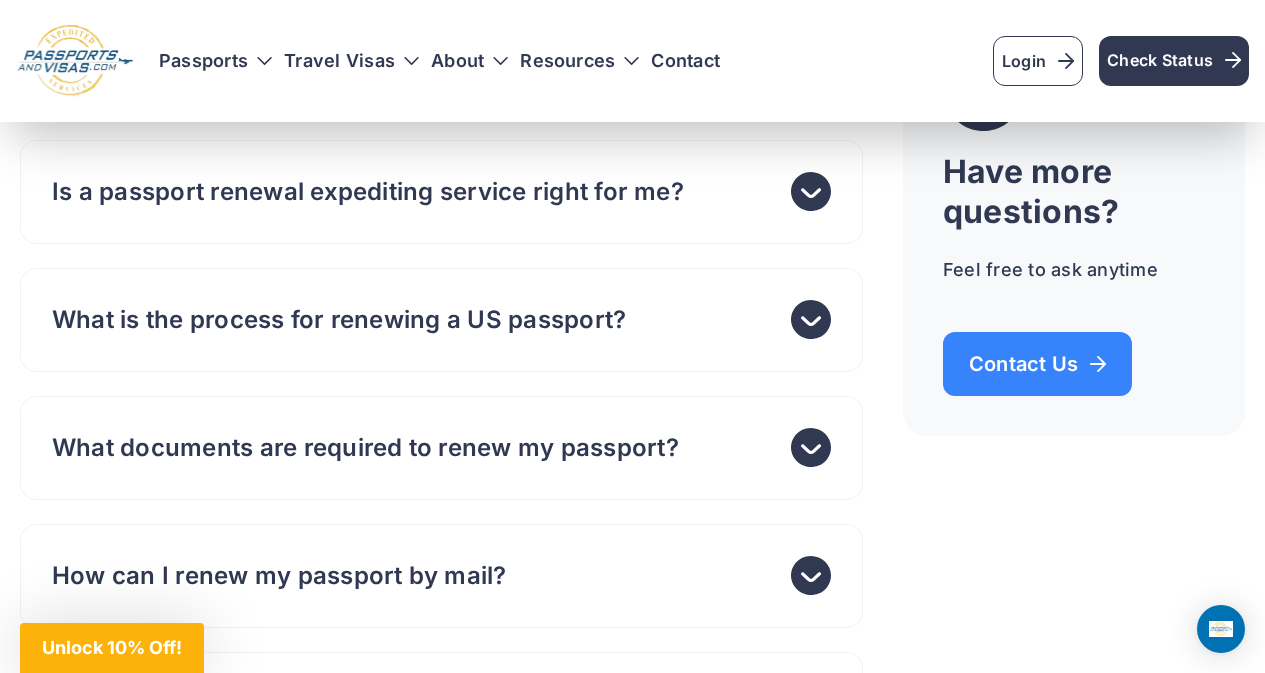 scroll, scrollTop: 6824, scrollLeft: 0, axis: vertical 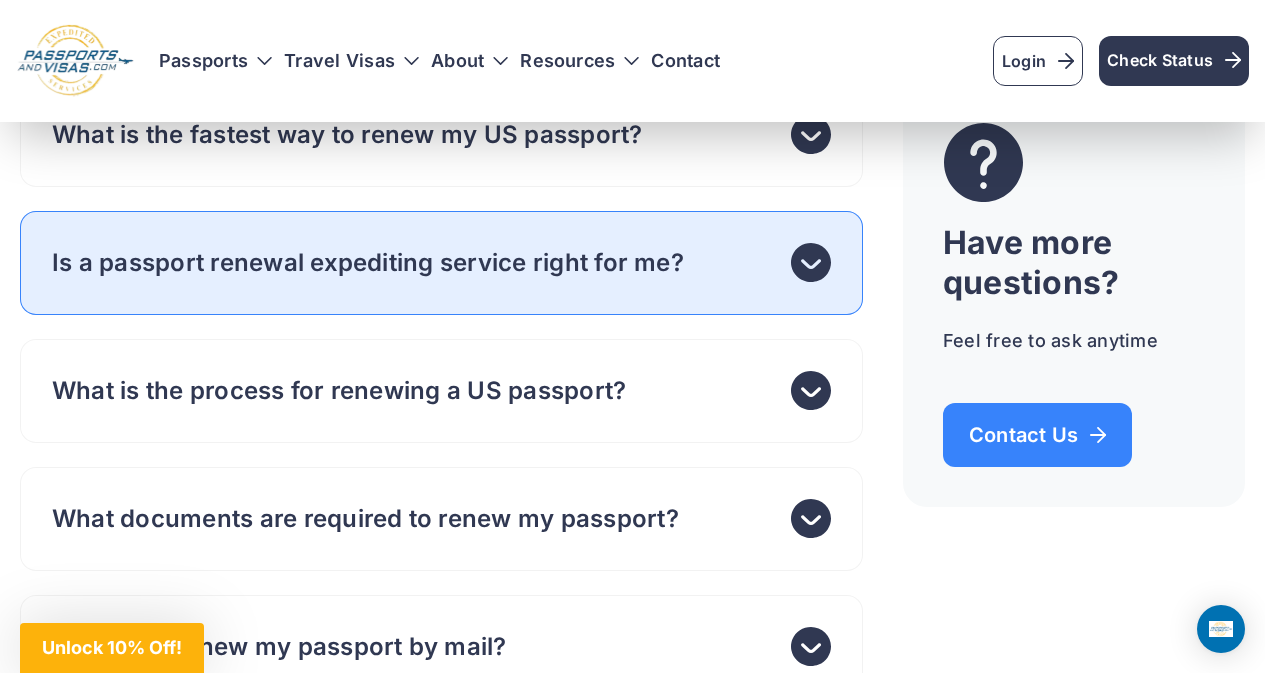 click on "Is a passport renewal expediting service right for me?" at bounding box center [368, 263] 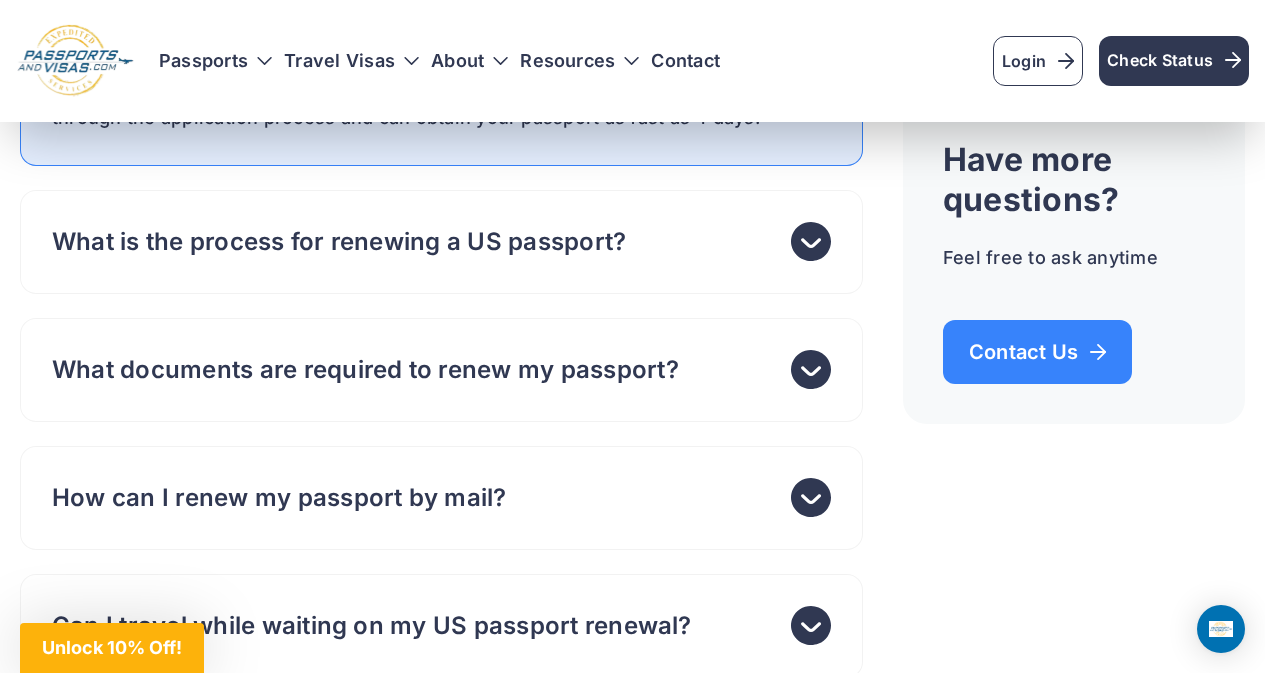 scroll, scrollTop: 7281, scrollLeft: 0, axis: vertical 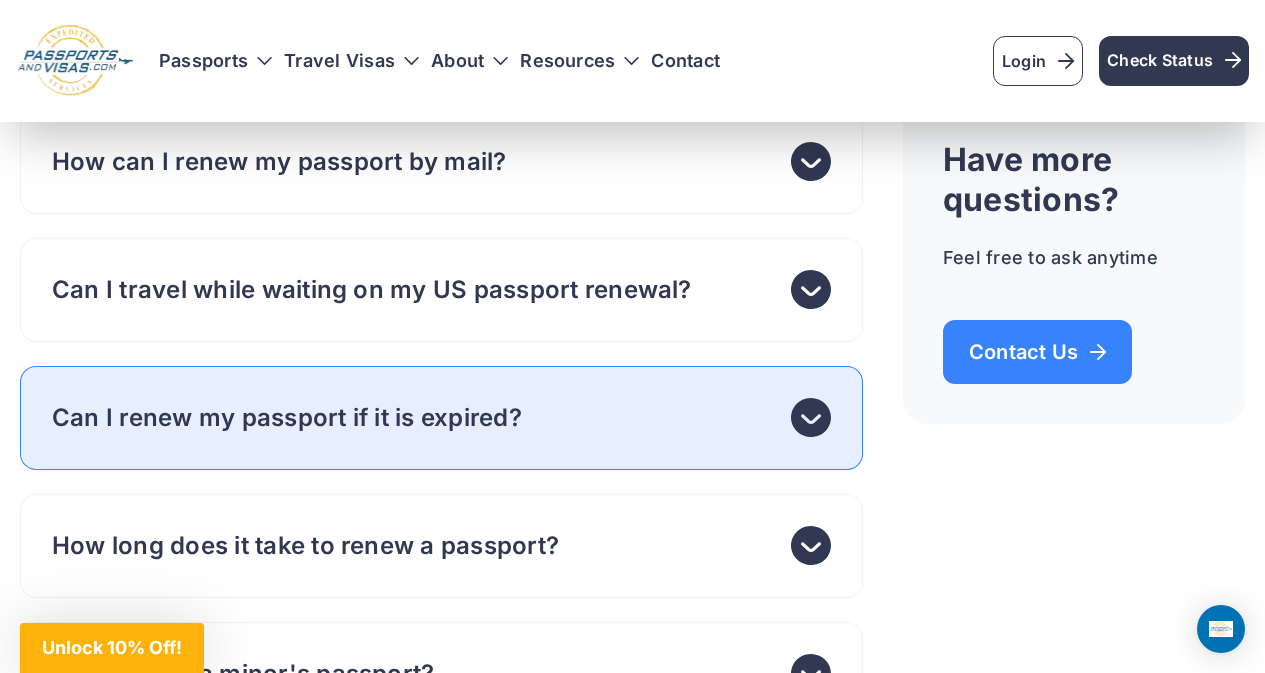 click 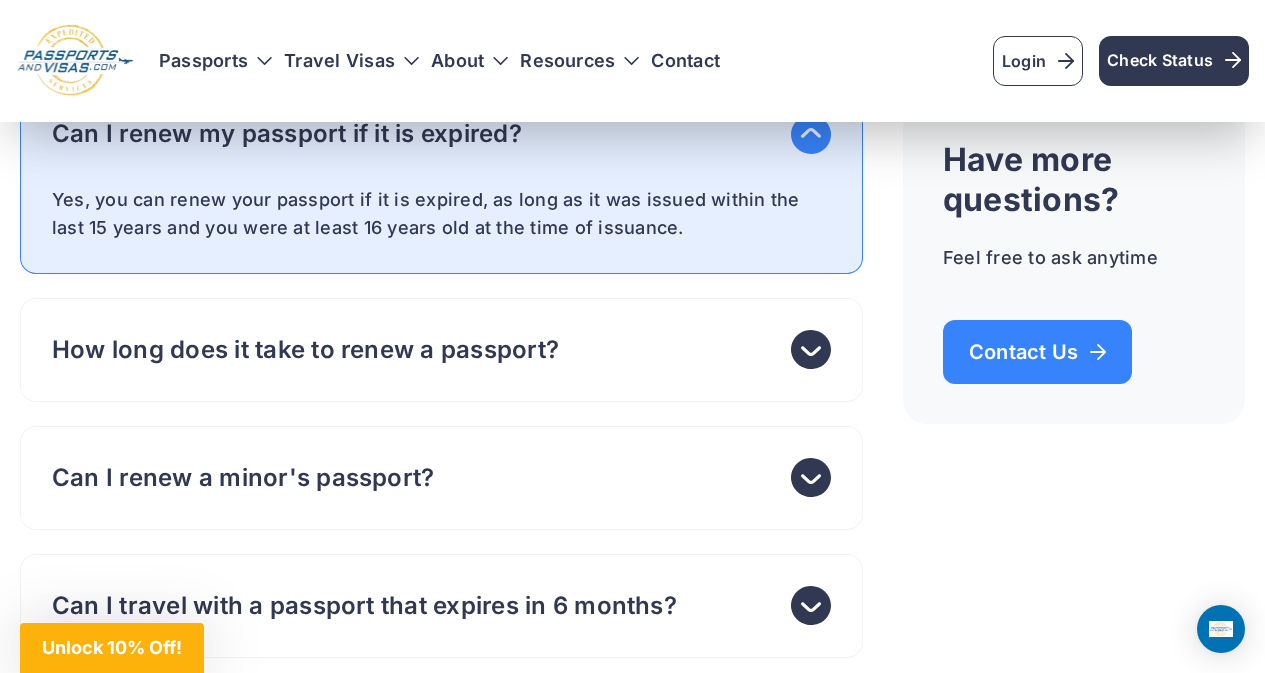 scroll, scrollTop: 7309, scrollLeft: 0, axis: vertical 